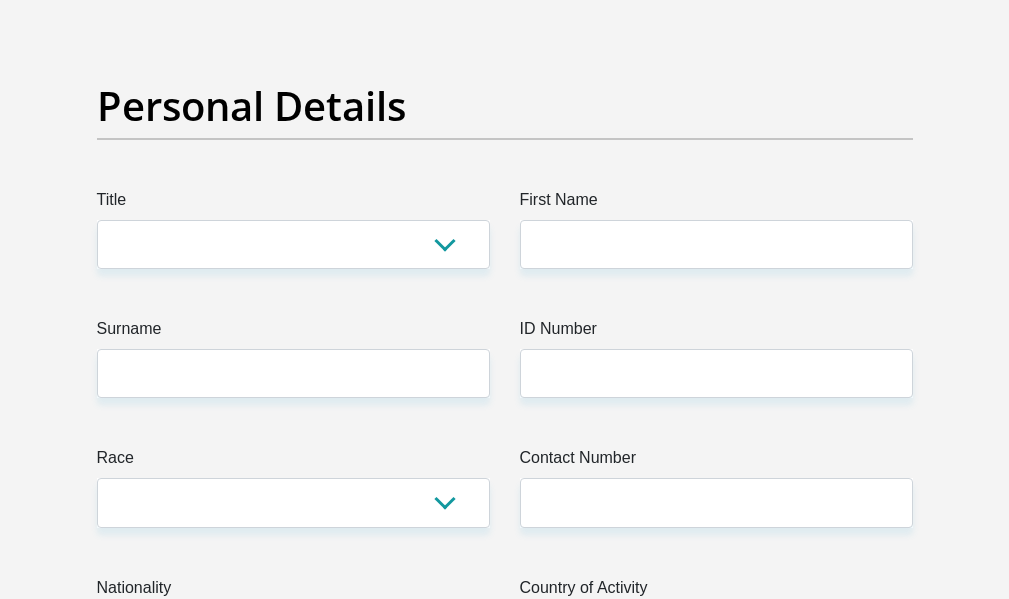 scroll, scrollTop: 200, scrollLeft: 0, axis: vertical 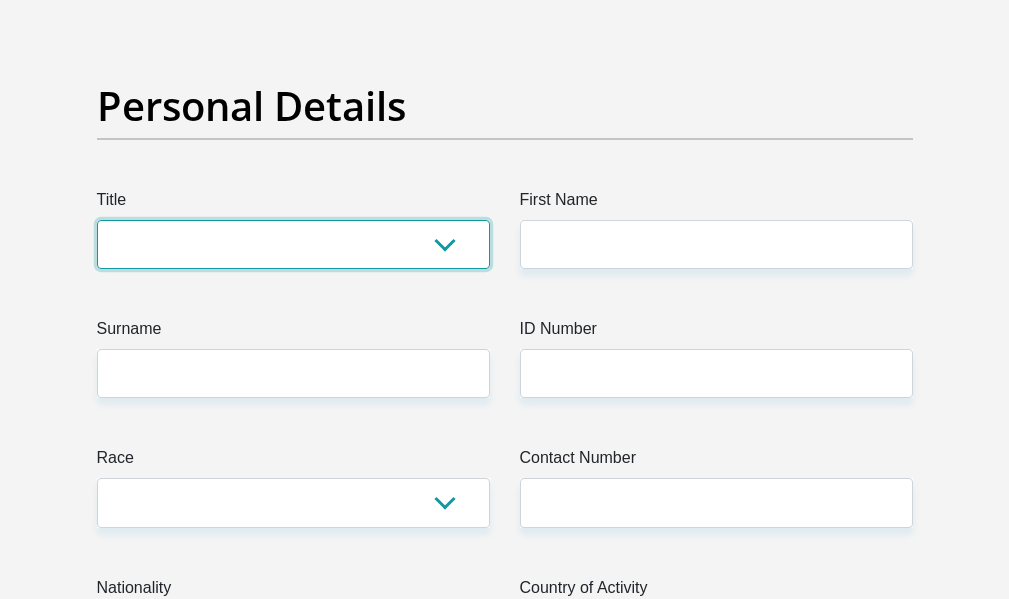 click on "Mr
Ms
Mrs
Dr
Other" at bounding box center [293, 244] 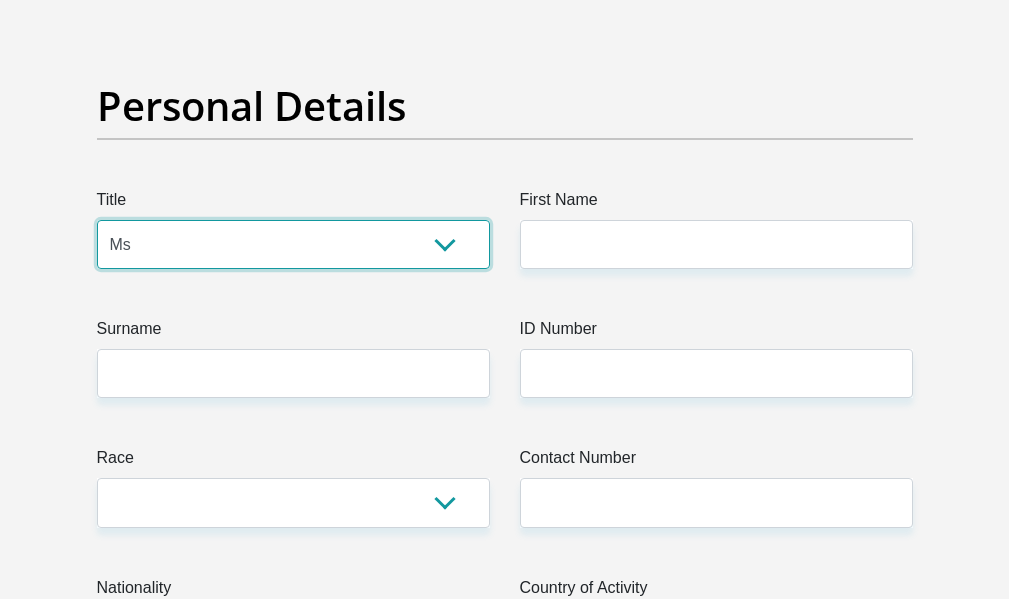 click on "Mr
Ms
Mrs
Dr
Other" at bounding box center [293, 244] 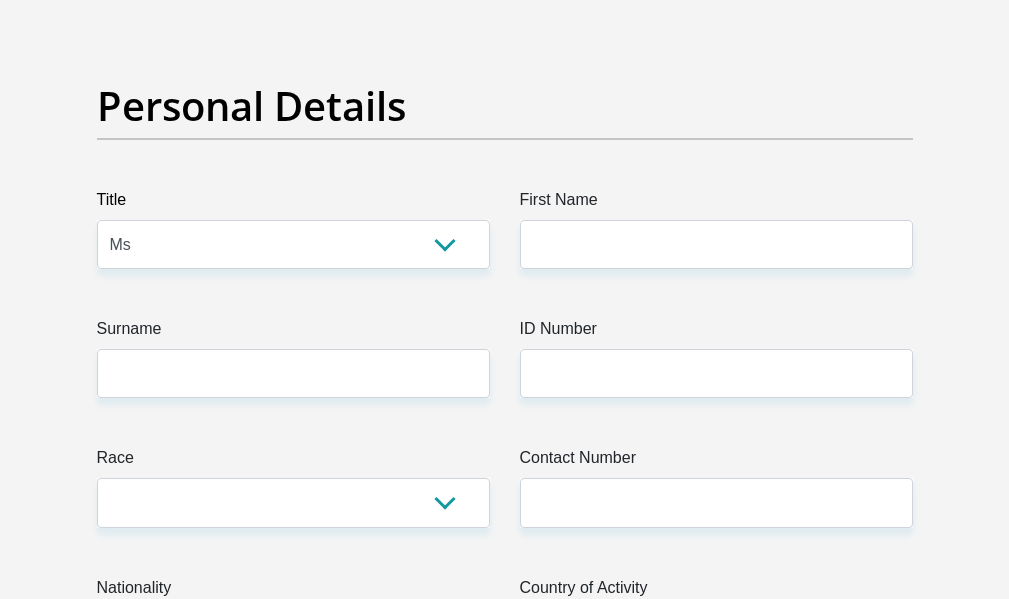 click on "First Name" at bounding box center [716, 204] 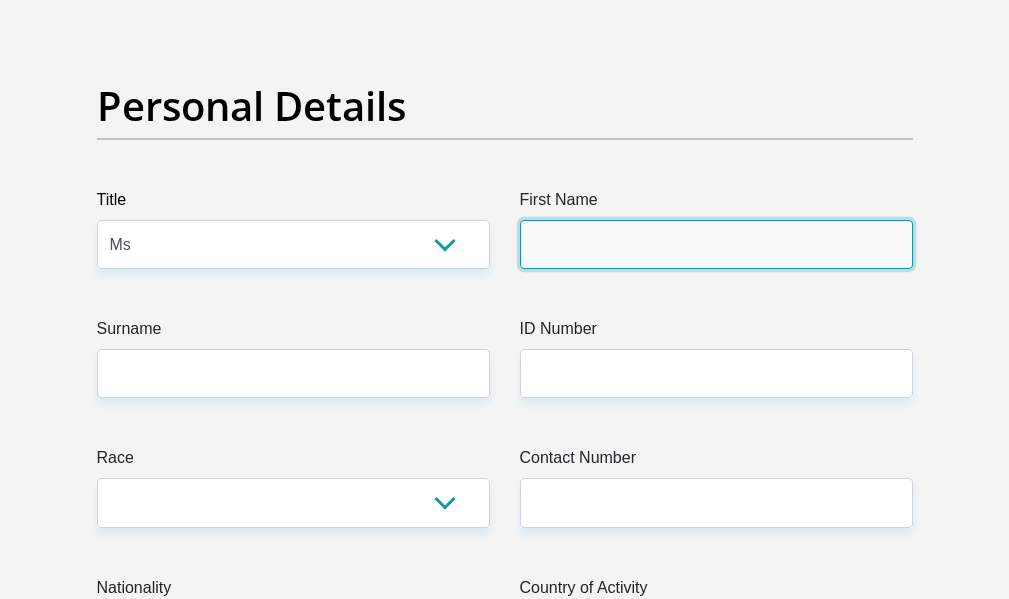 click on "First Name" at bounding box center (716, 244) 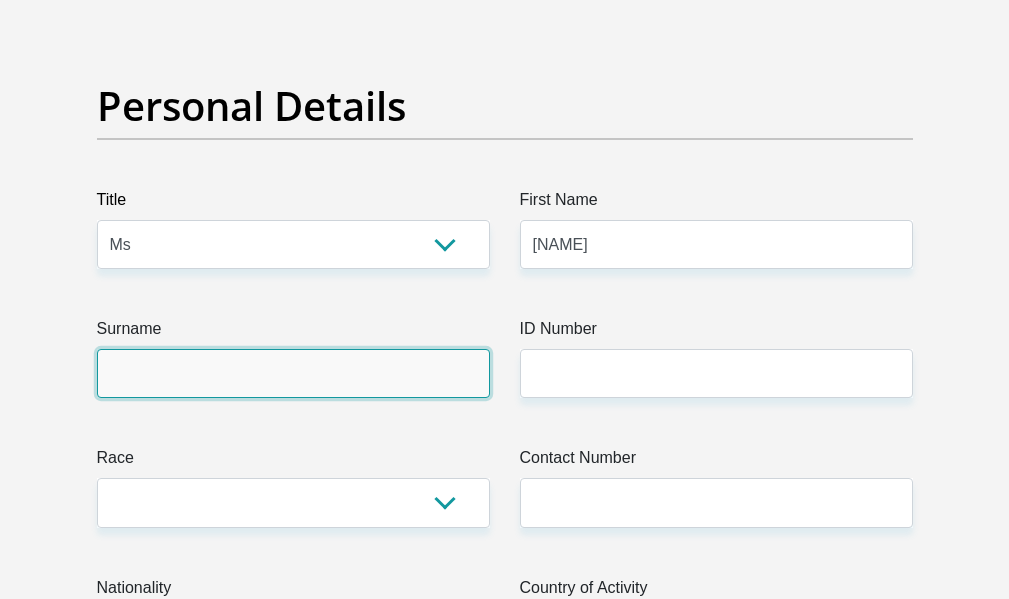 type on "[NAME]" 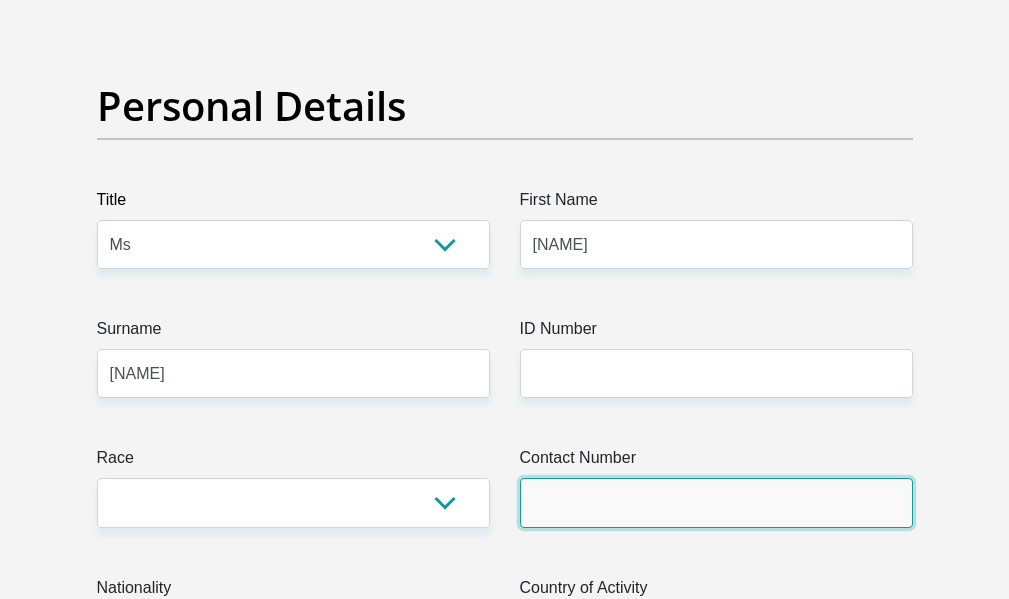 type on "[PHONE]" 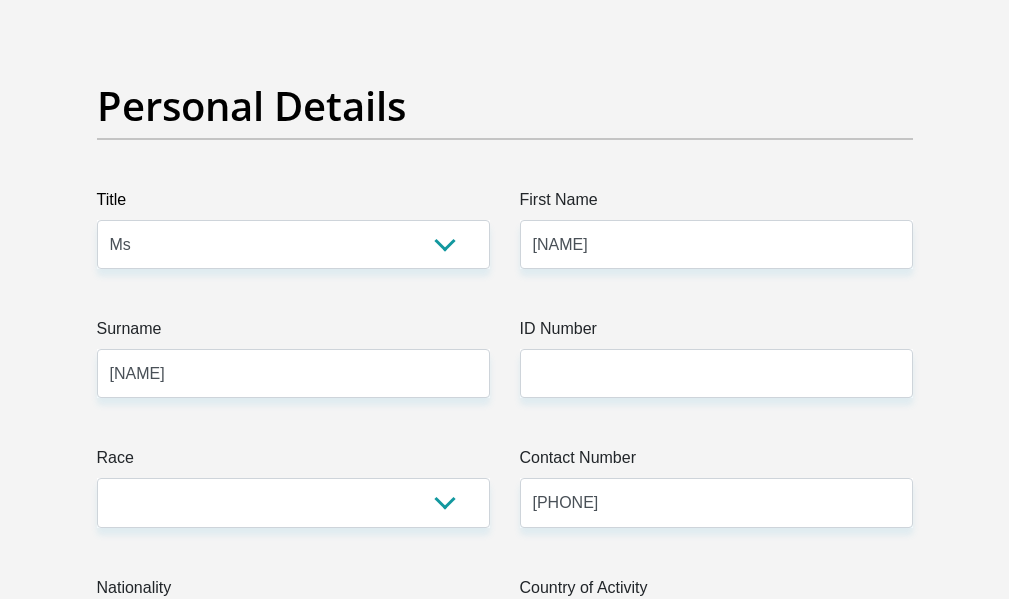 select on "ZAF" 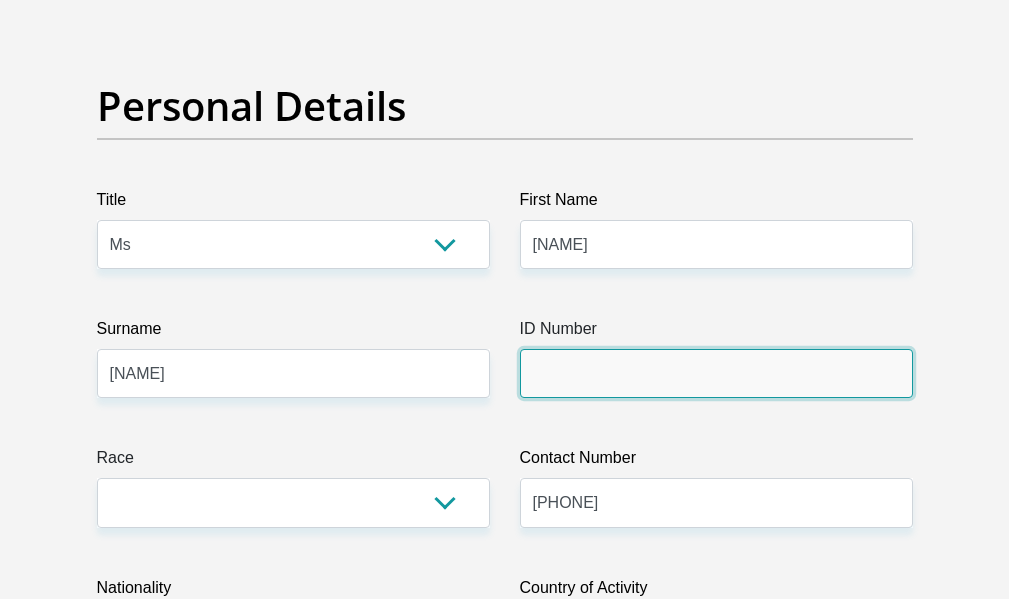 click on "ID Number" at bounding box center (716, 373) 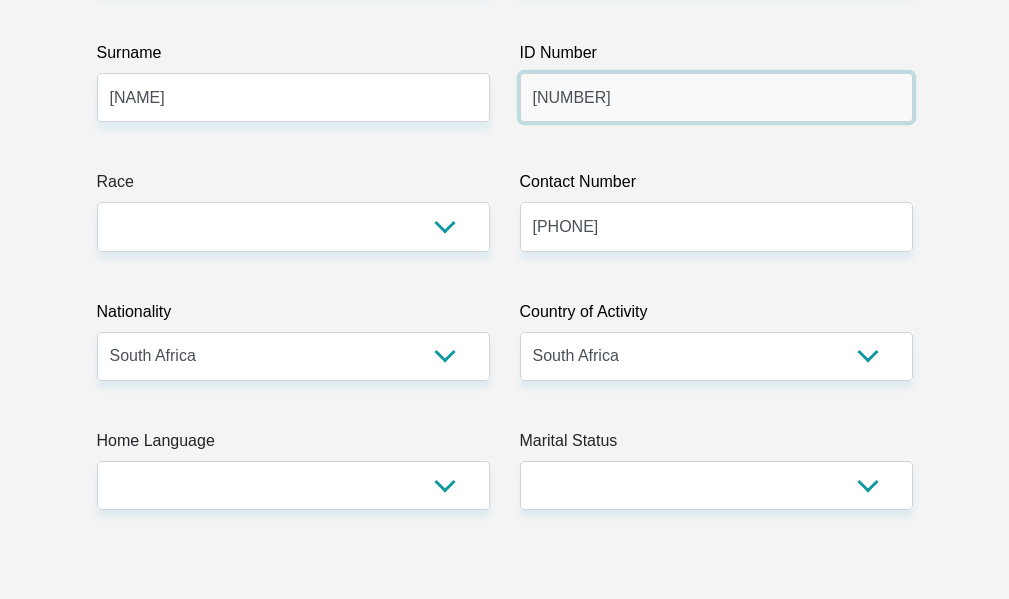 scroll, scrollTop: 500, scrollLeft: 0, axis: vertical 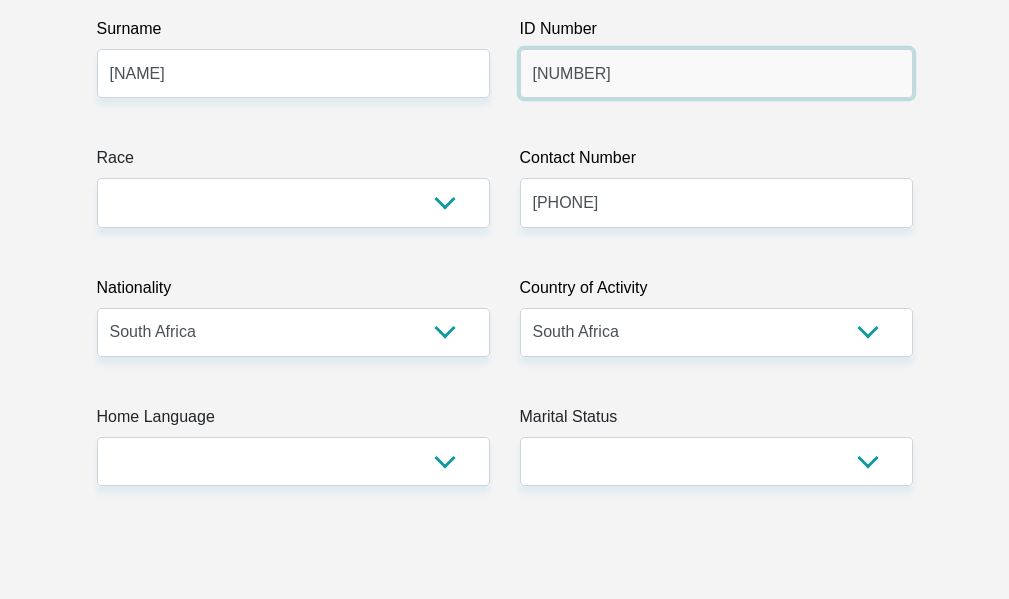 type on "[NUMBER]" 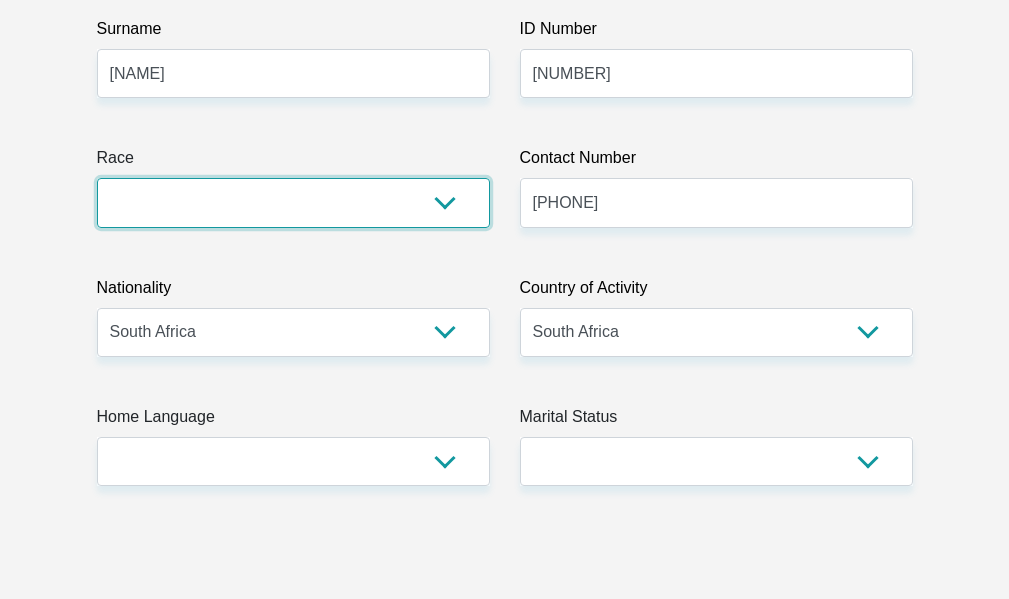 click on "Black
Coloured
Indian
White
Other" at bounding box center (293, 202) 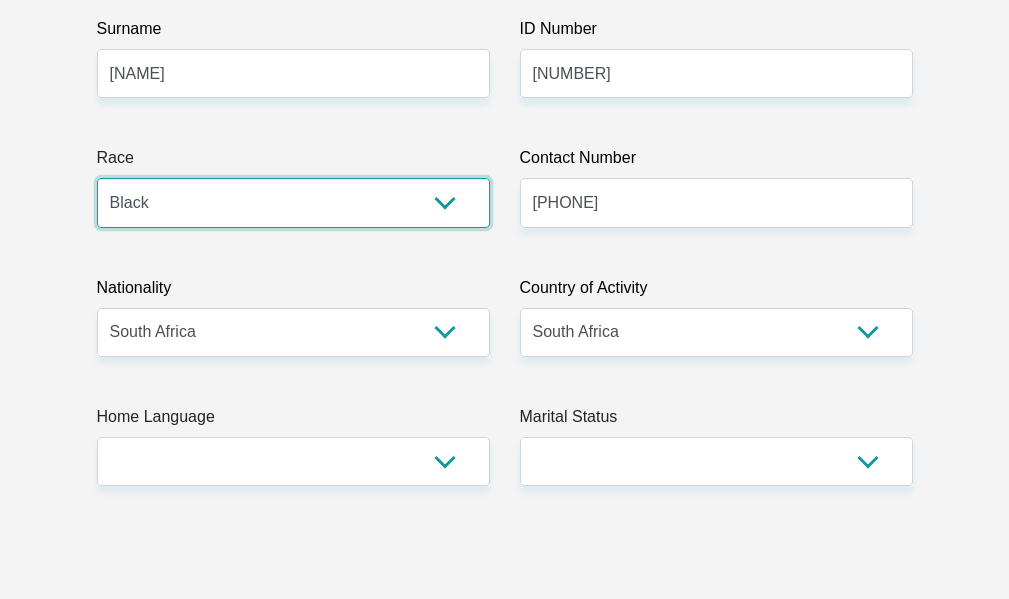 click on "Black
Coloured
Indian
White
Other" at bounding box center (293, 202) 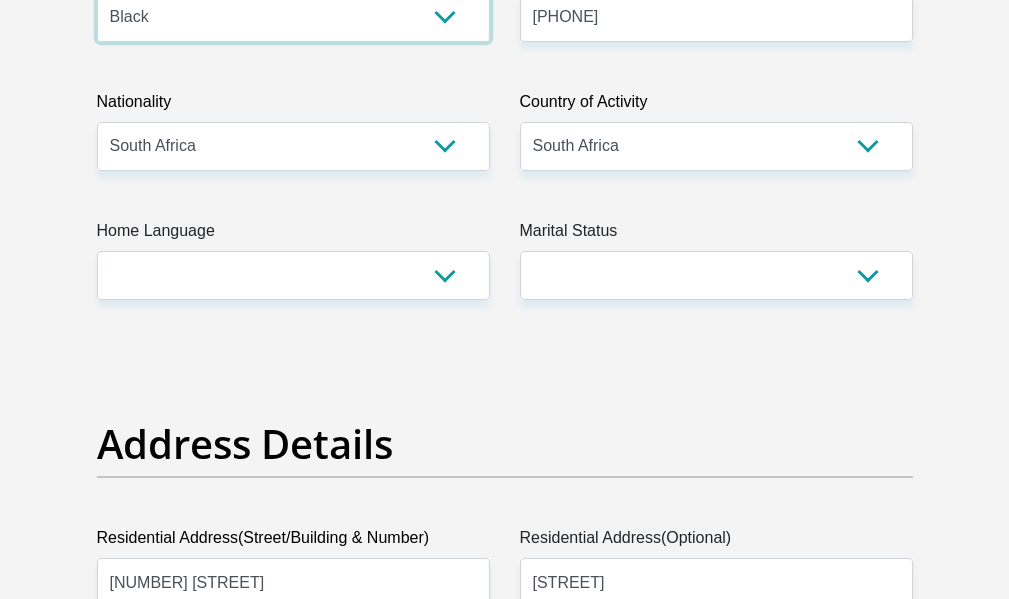 scroll, scrollTop: 700, scrollLeft: 0, axis: vertical 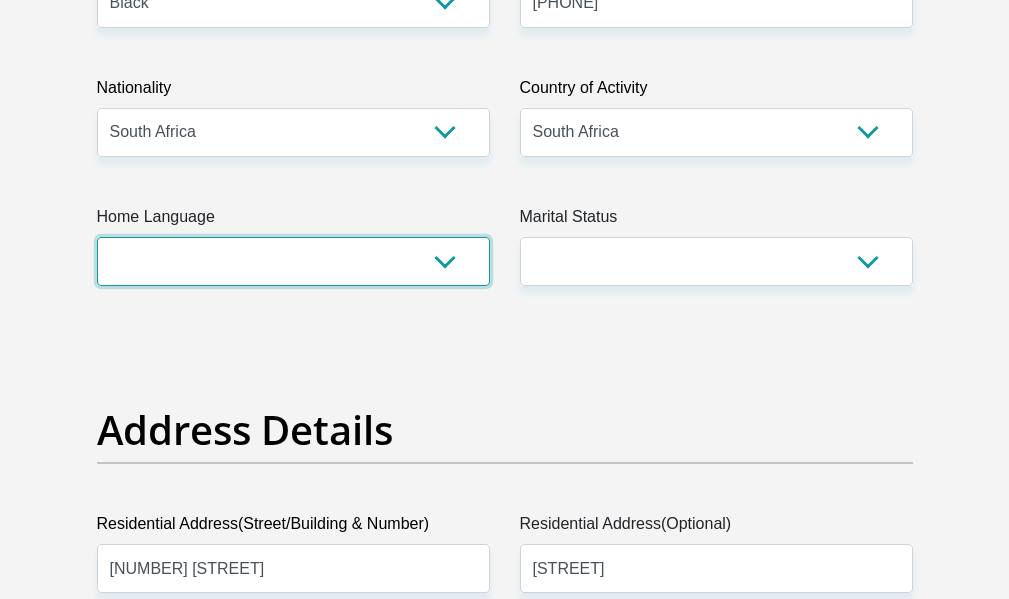 click on "Afrikaans
English
Sepedi
South Ndebele
Southern Sotho
Swati
Tsonga
Tswana
Venda
Xhosa
Zulu
Other" at bounding box center (293, 261) 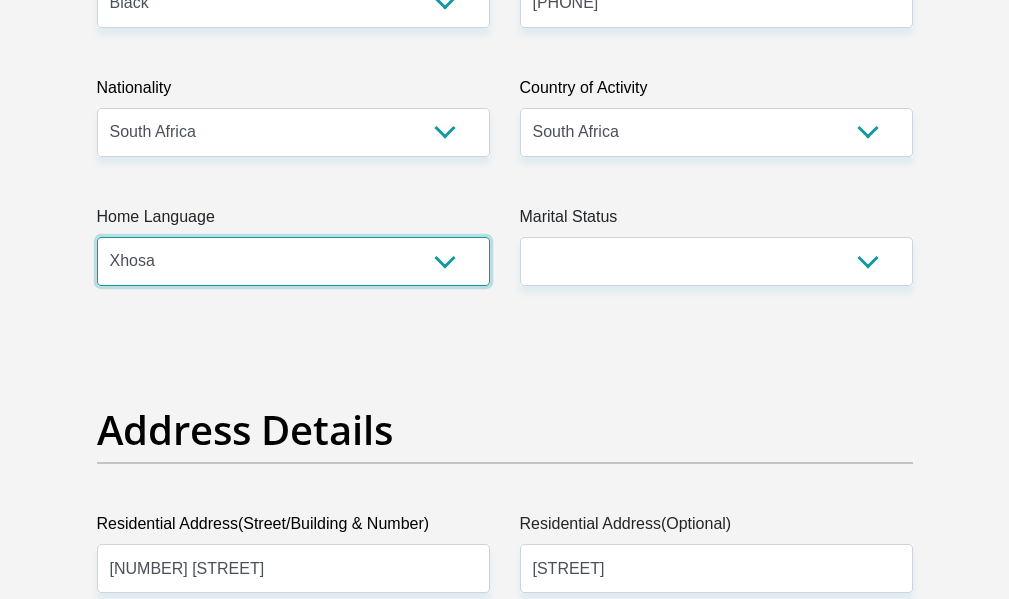 click on "Afrikaans
English
Sepedi
South Ndebele
Southern Sotho
Swati
Tsonga
Tswana
Venda
Xhosa
Zulu
Other" at bounding box center [293, 261] 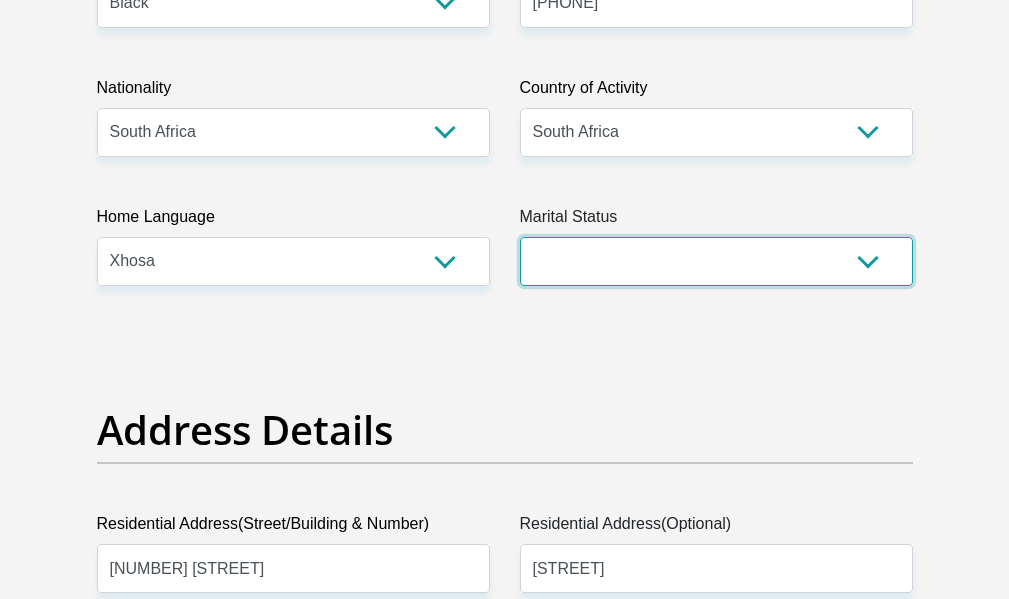 click on "Married ANC
Single
Divorced
Widowed
Married COP or Customary Law" at bounding box center (716, 261) 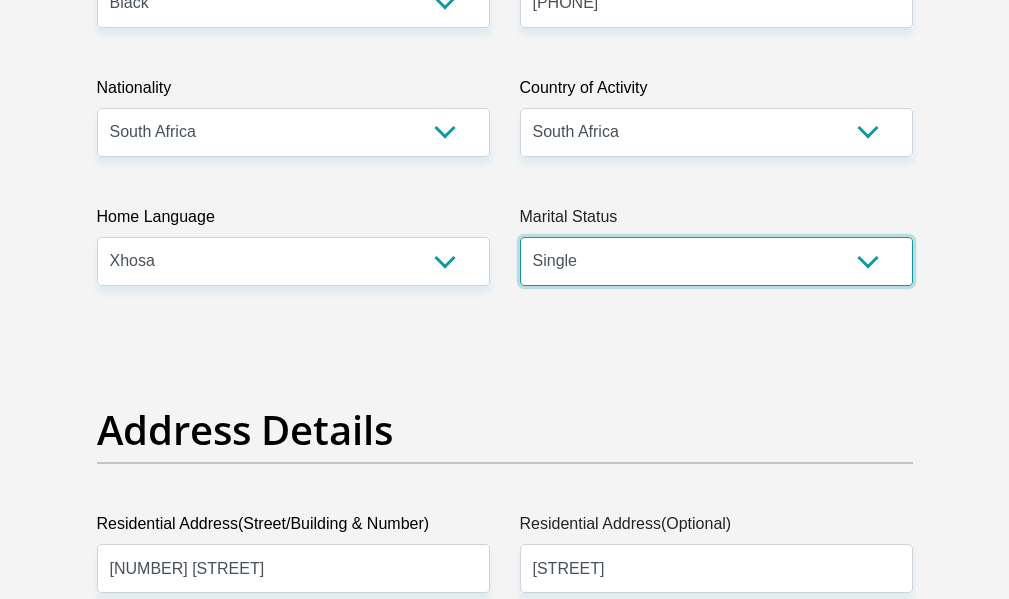click on "Married ANC
Single
Divorced
Widowed
Married COP or Customary Law" at bounding box center [716, 261] 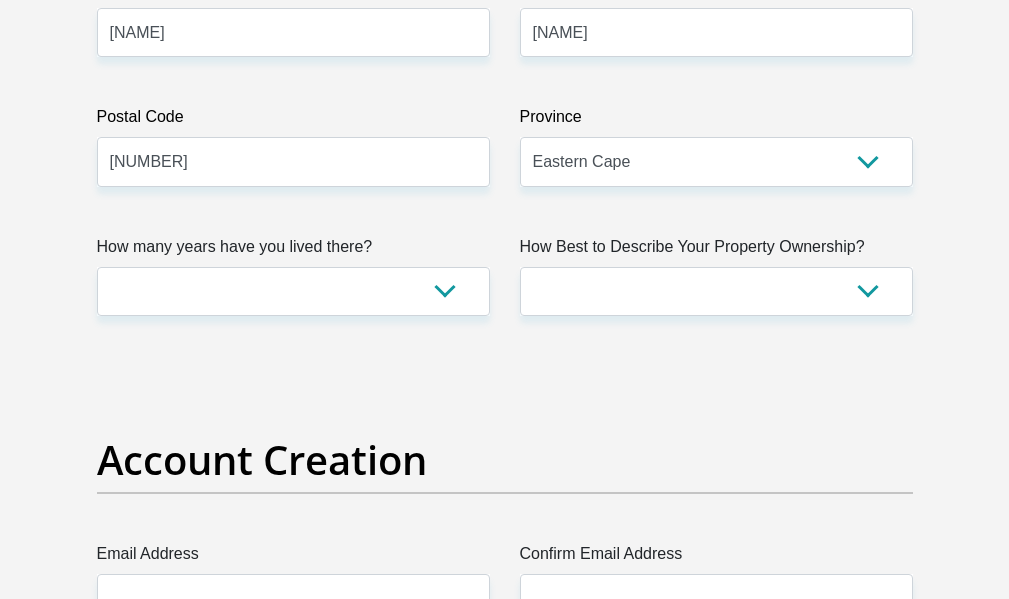 scroll, scrollTop: 1400, scrollLeft: 0, axis: vertical 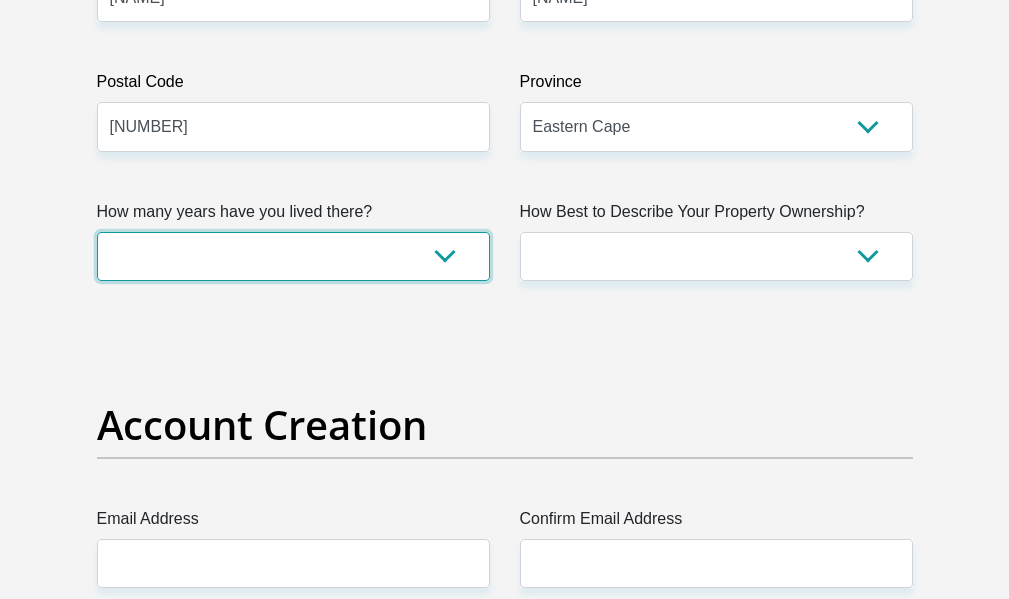 click on "less than 1 year
1-3 years
3-5 years
5+ years" at bounding box center [293, 256] 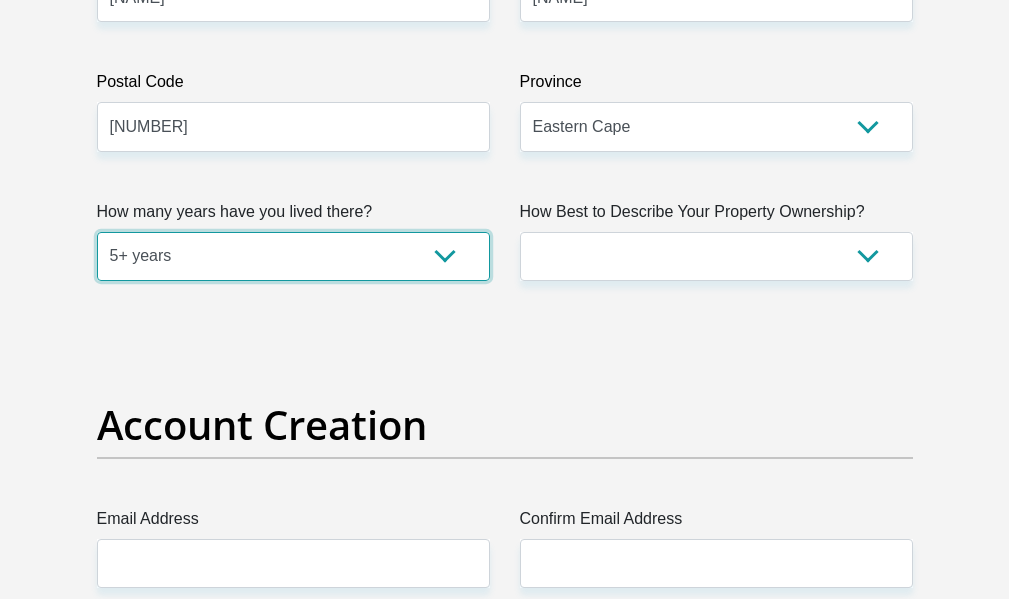 click on "less than 1 year
1-3 years
3-5 years
5+ years" at bounding box center [293, 256] 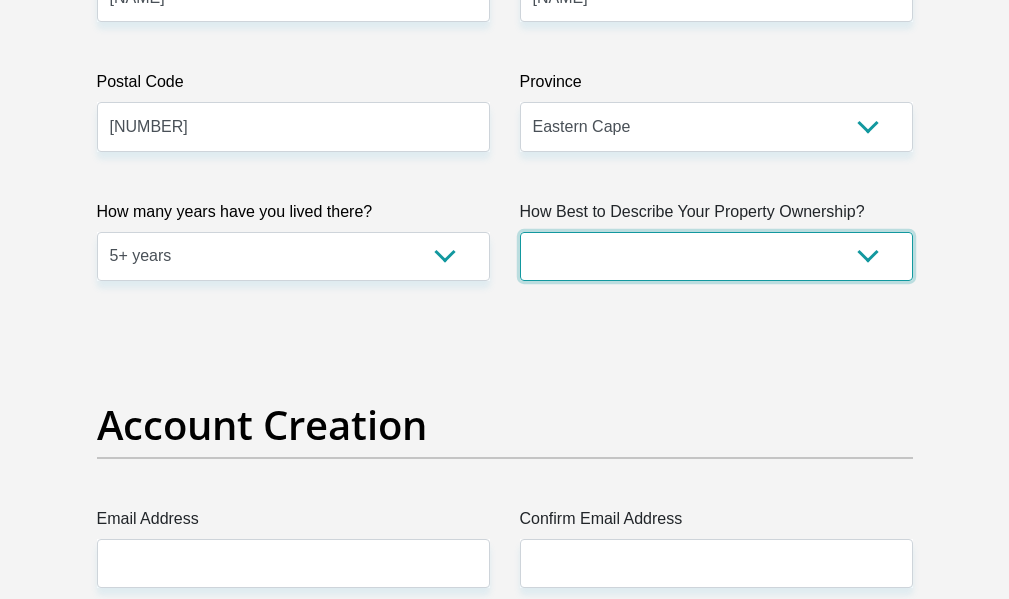 click on "Owned
Rented
Family Owned
Company Dwelling" at bounding box center [716, 256] 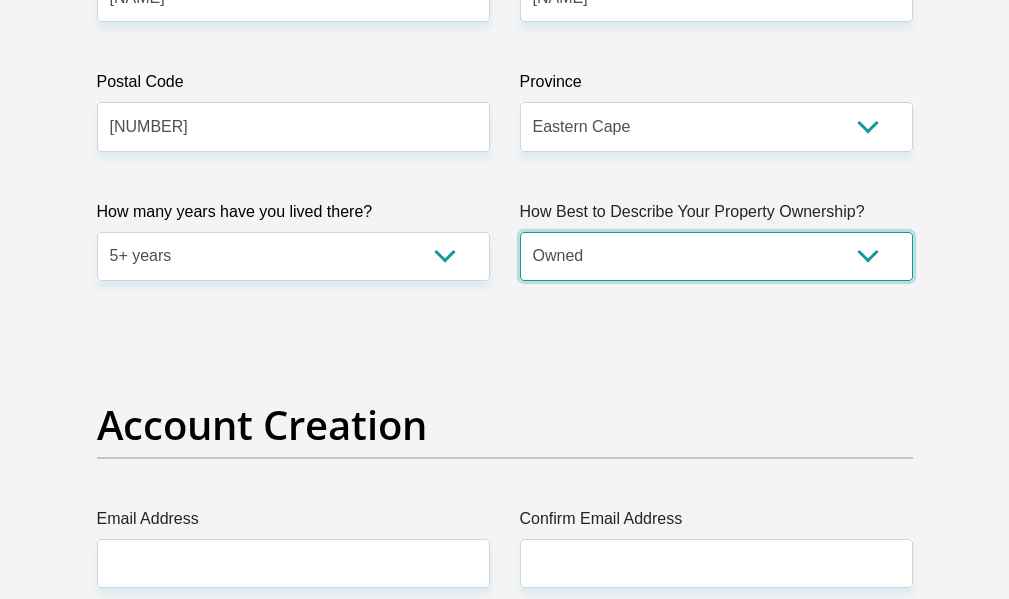 click on "Owned
Rented
Family Owned
Company Dwelling" at bounding box center [716, 256] 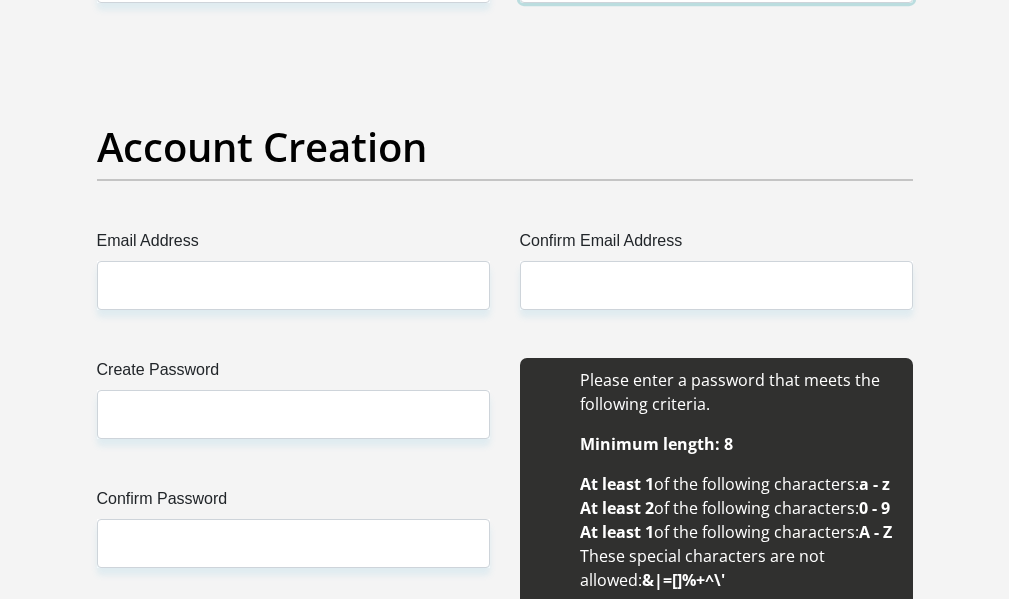 scroll, scrollTop: 1700, scrollLeft: 0, axis: vertical 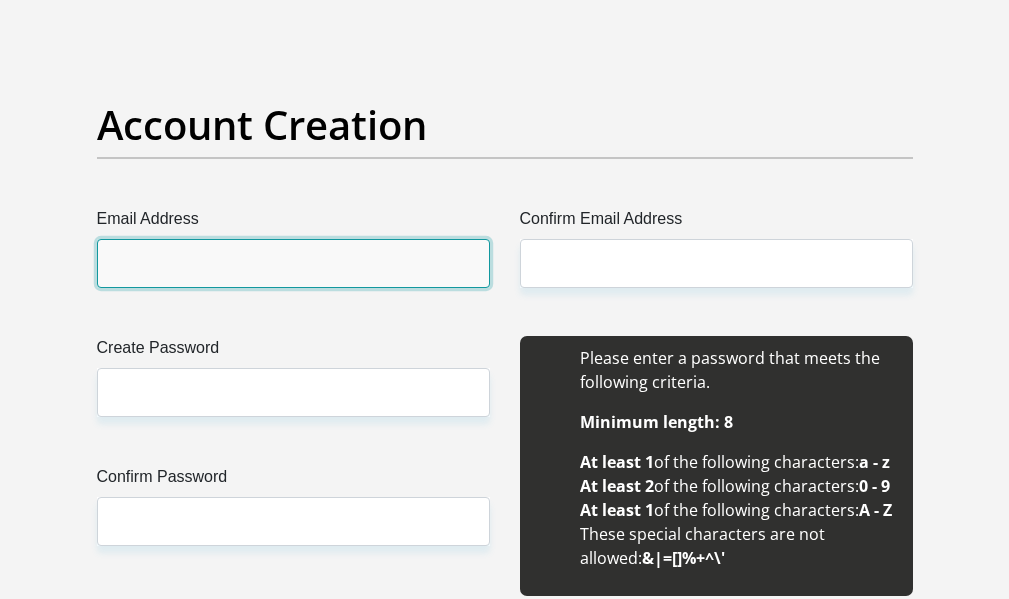 click on "Email Address" at bounding box center (293, 263) 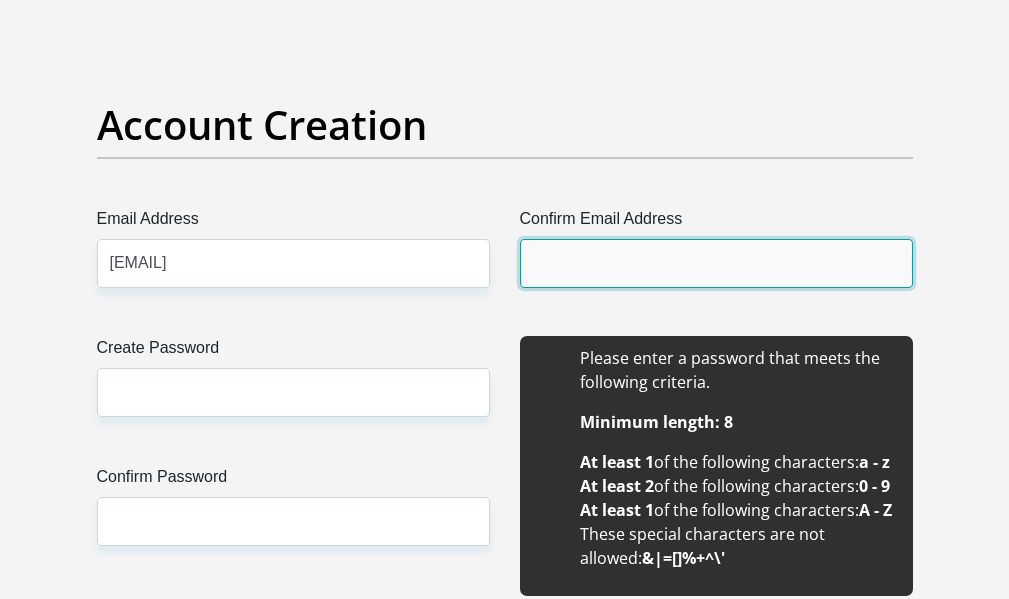 type on "[EMAIL]" 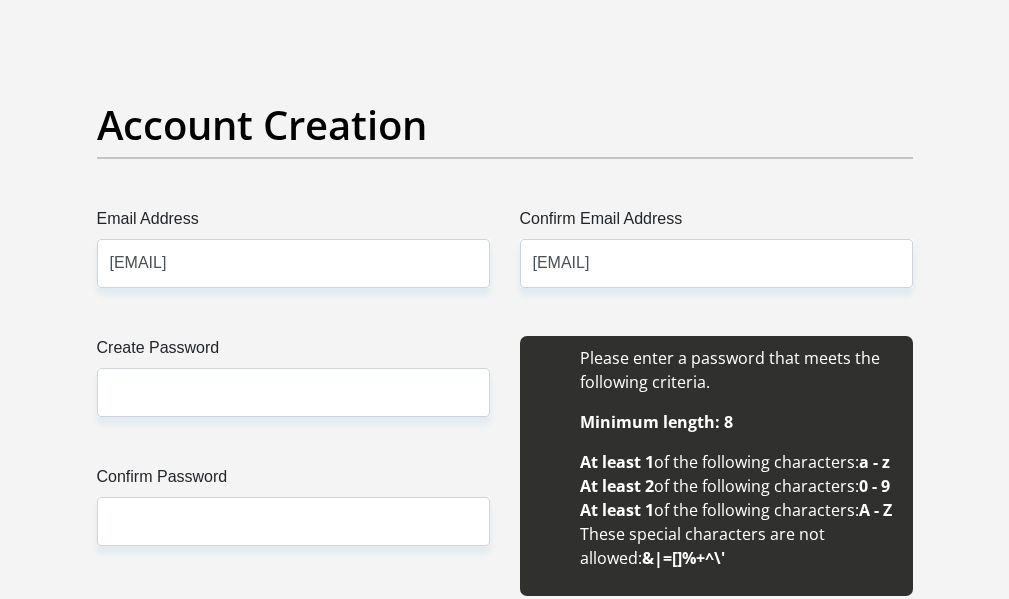 type 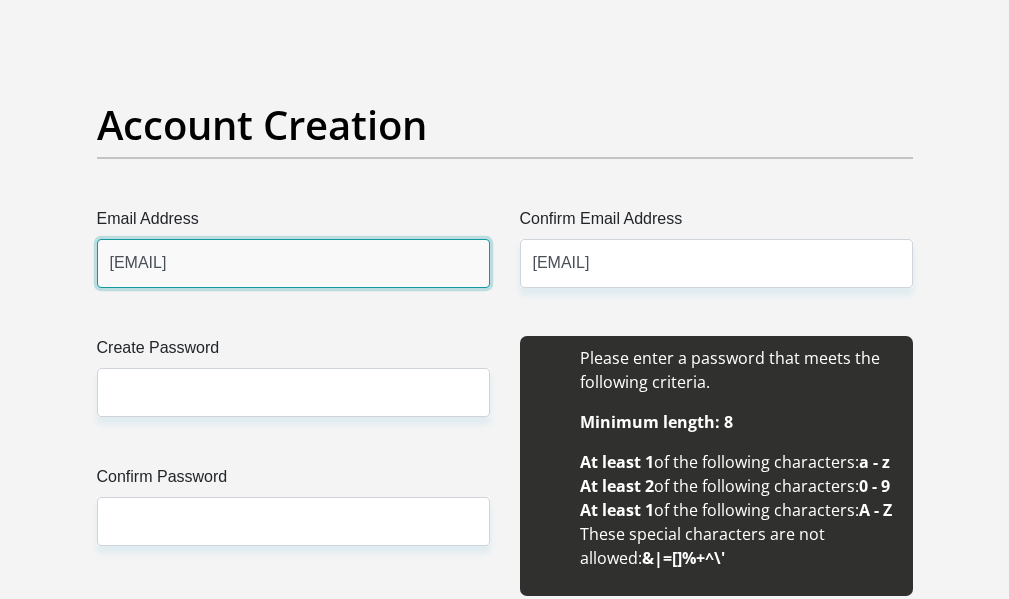 type 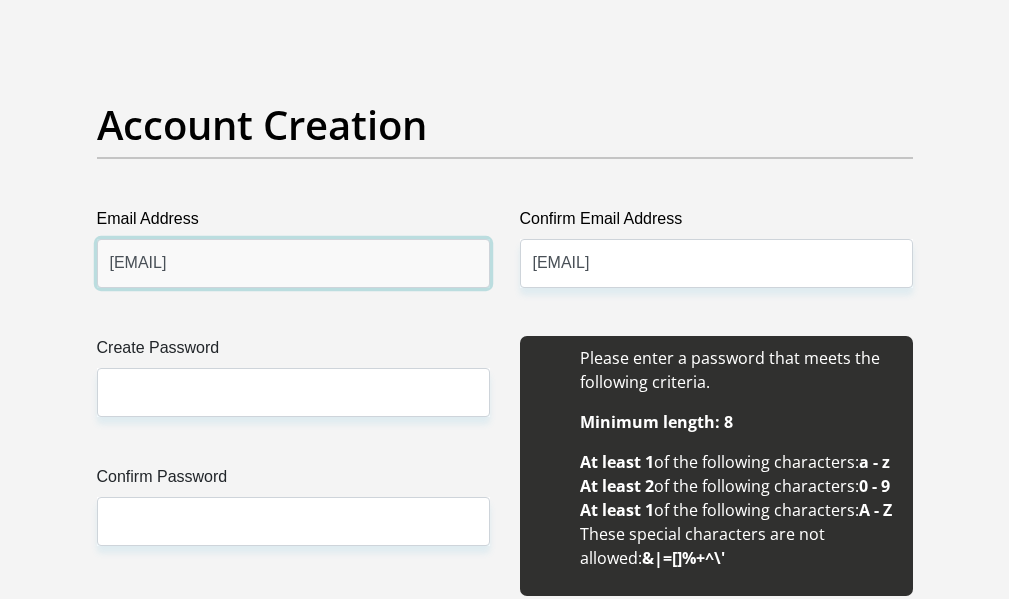 click on "[EMAIL]" at bounding box center [293, 263] 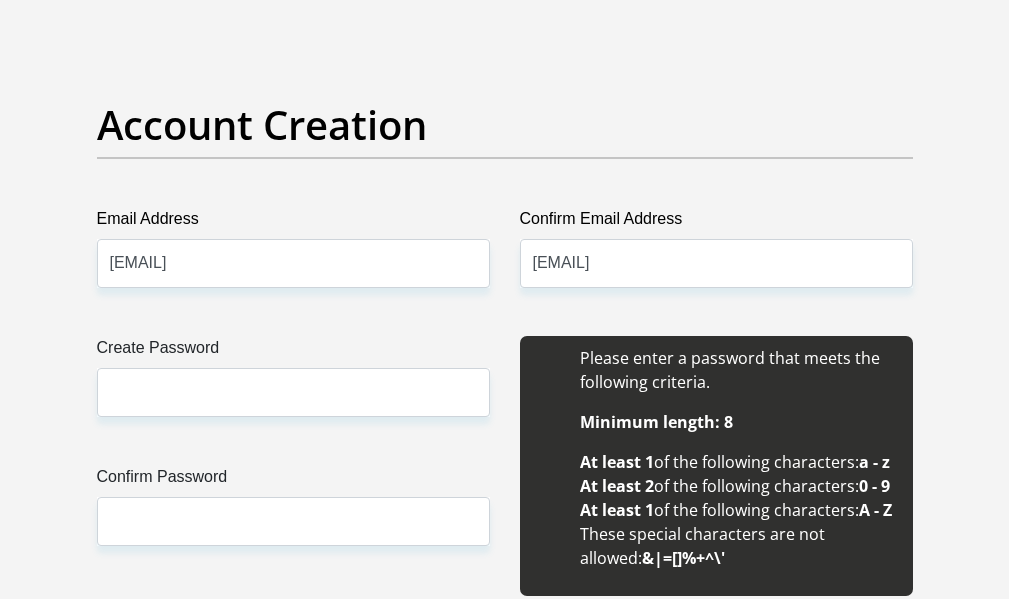 click on "Personal Details
Title
Mr
Ms
Mrs
Dr
Other
First Name
[NAME]
Surname
[NAME]
ID Number
[NUMBER]
Please input valid ID number
Race
Black
Coloured
Indian
White
Other
Contact Number
[PHONE]
Please input valid contact number
Nationality" at bounding box center (505, 2028) 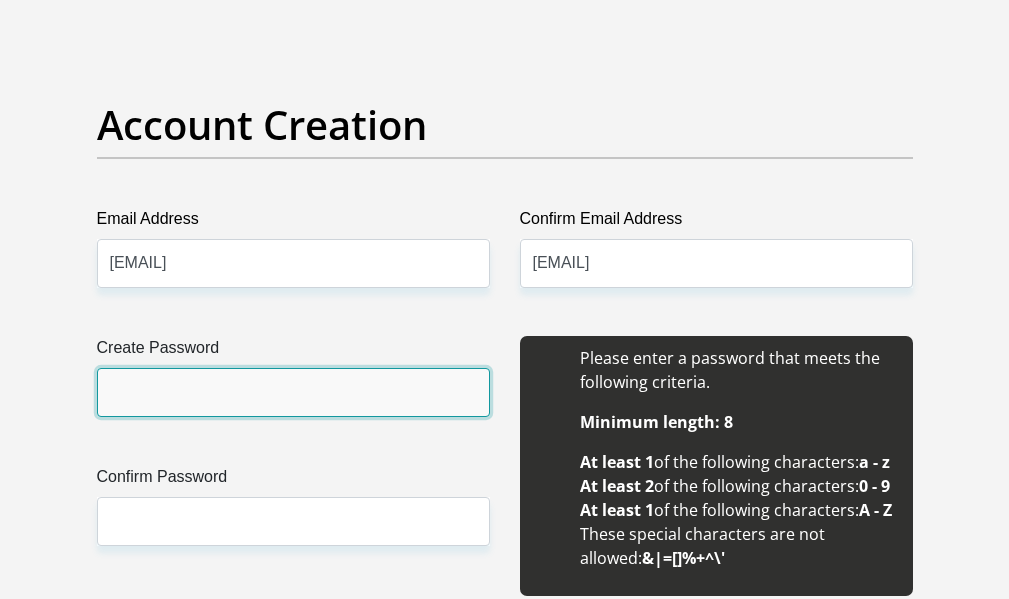 click on "Create Password" at bounding box center [293, 392] 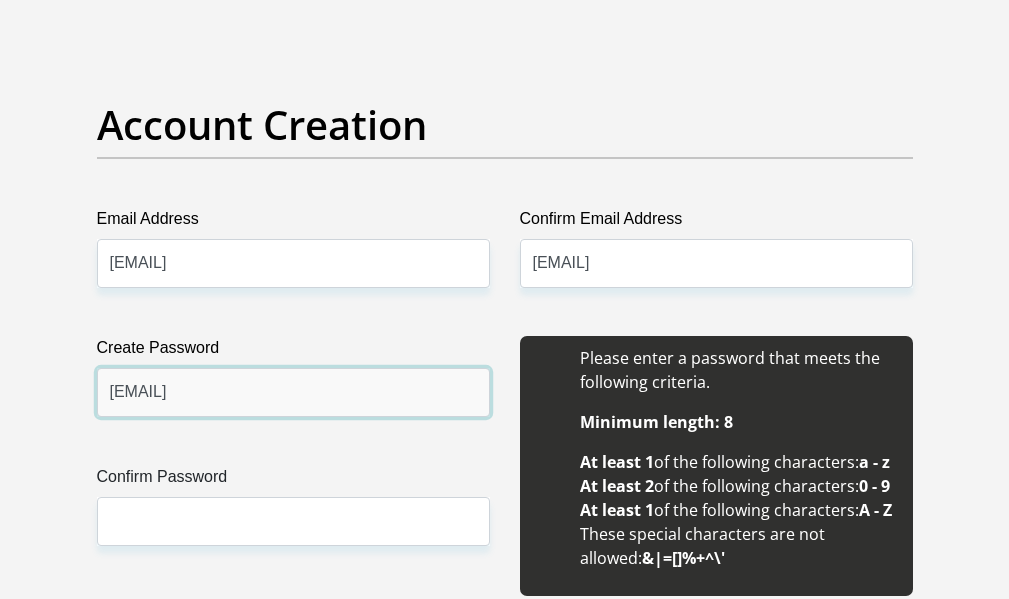 type on "[EMAIL]" 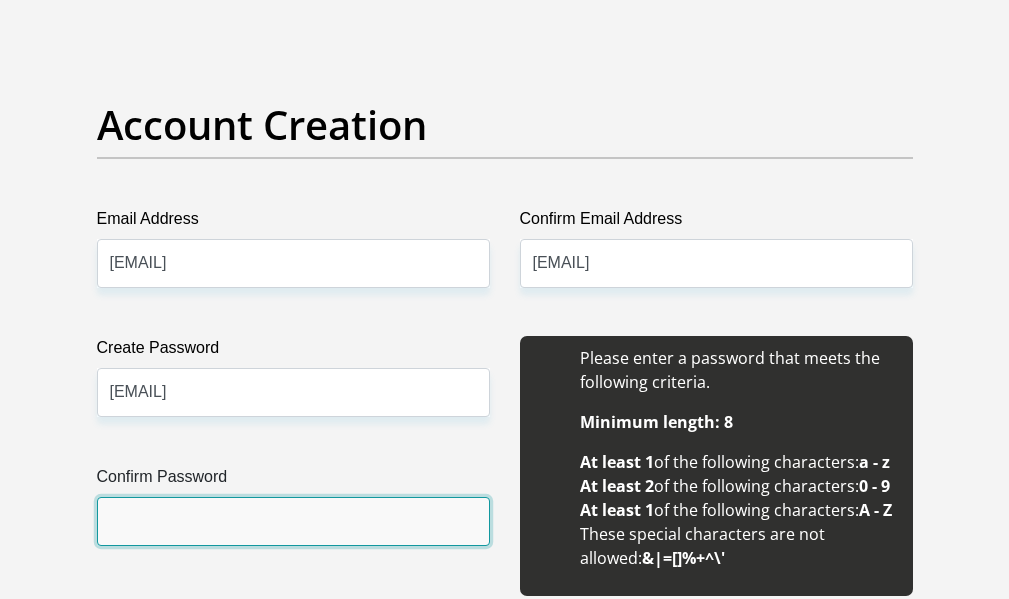 click on "Confirm Password" at bounding box center (293, 521) 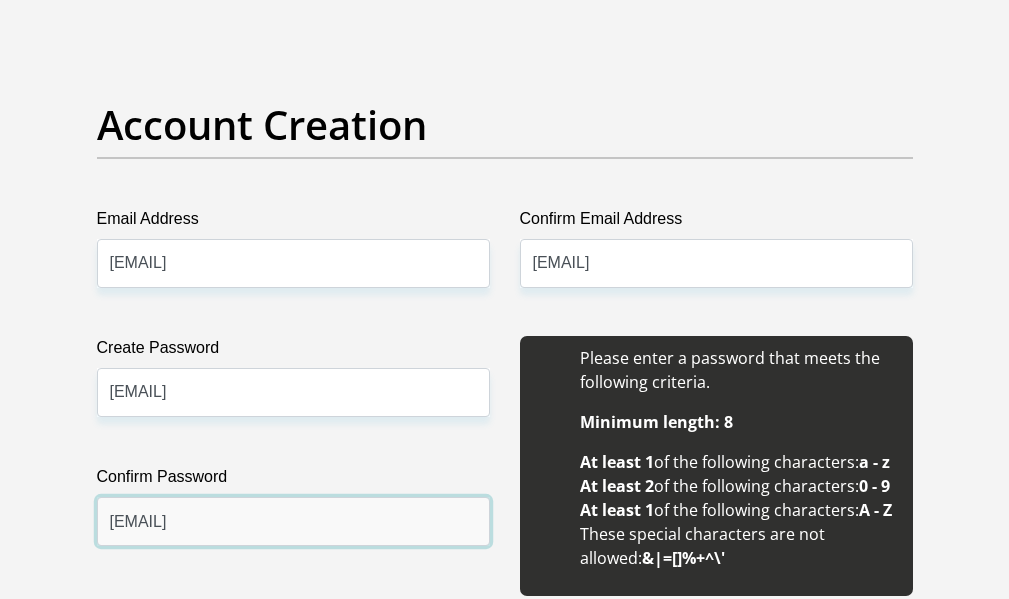 type on "[EMAIL]" 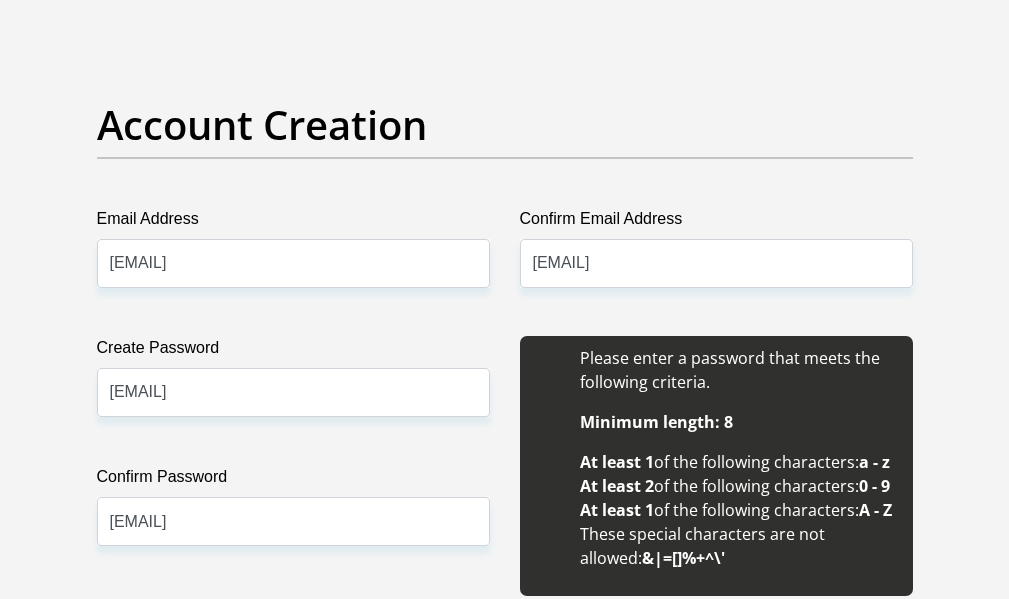 click on "Personal Details
Title
Mr
Ms
Mrs
Dr
Other
First Name
[NAME]
Surname
[NAME]
ID Number
[NUMBER]
Please input valid ID number
Race
Black
Coloured
Indian
White
Other
Contact Number
[PHONE]
Please input valid contact number
Nationality" at bounding box center (505, 2028) 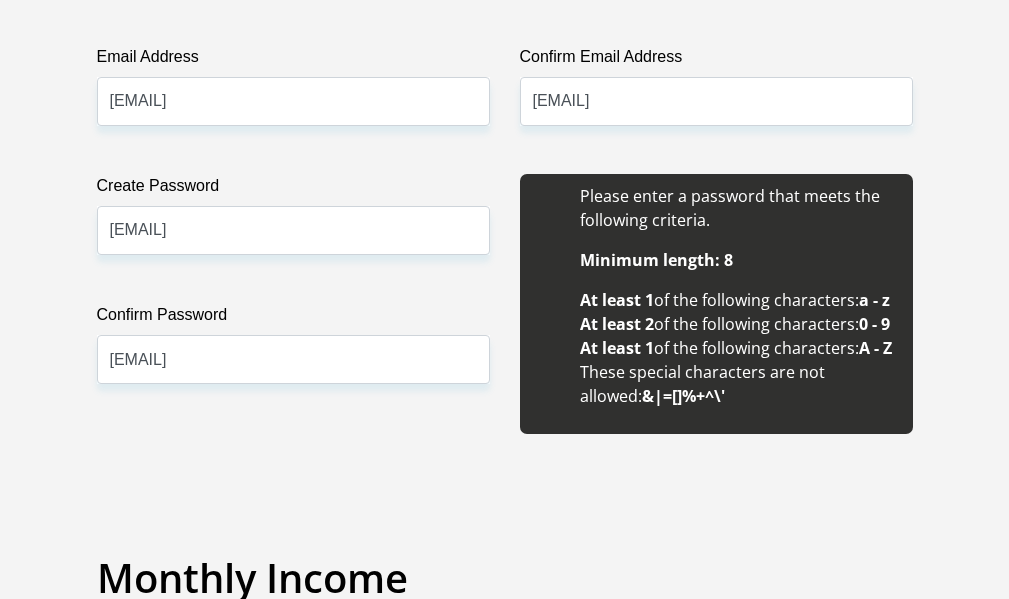 scroll, scrollTop: 1800, scrollLeft: 0, axis: vertical 